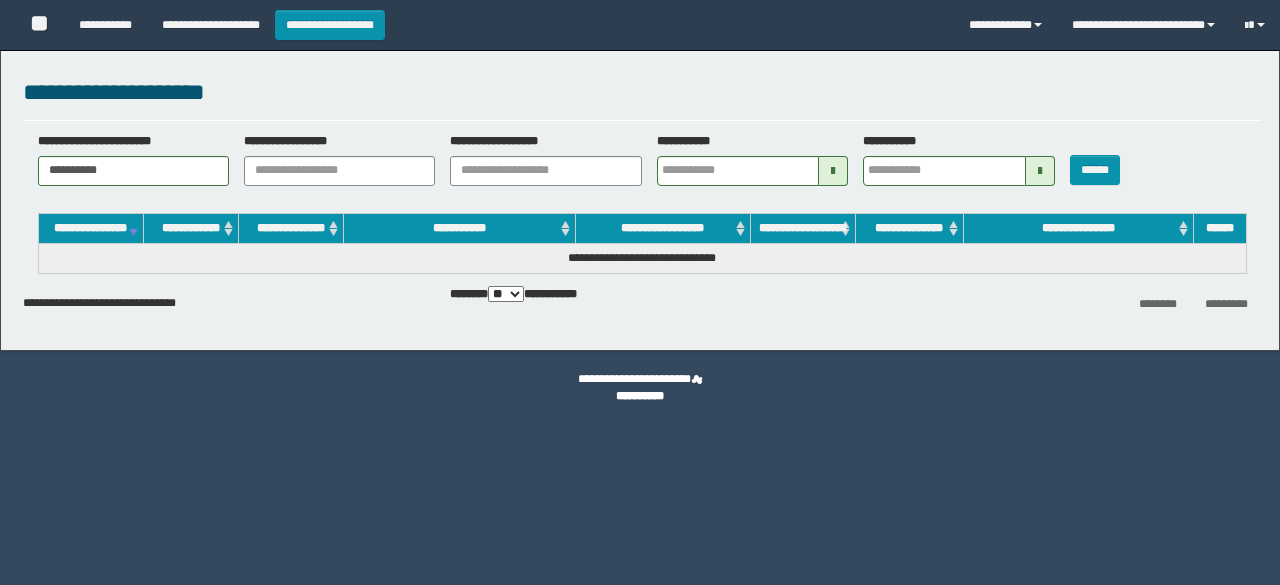 click at bounding box center (1211, 25) 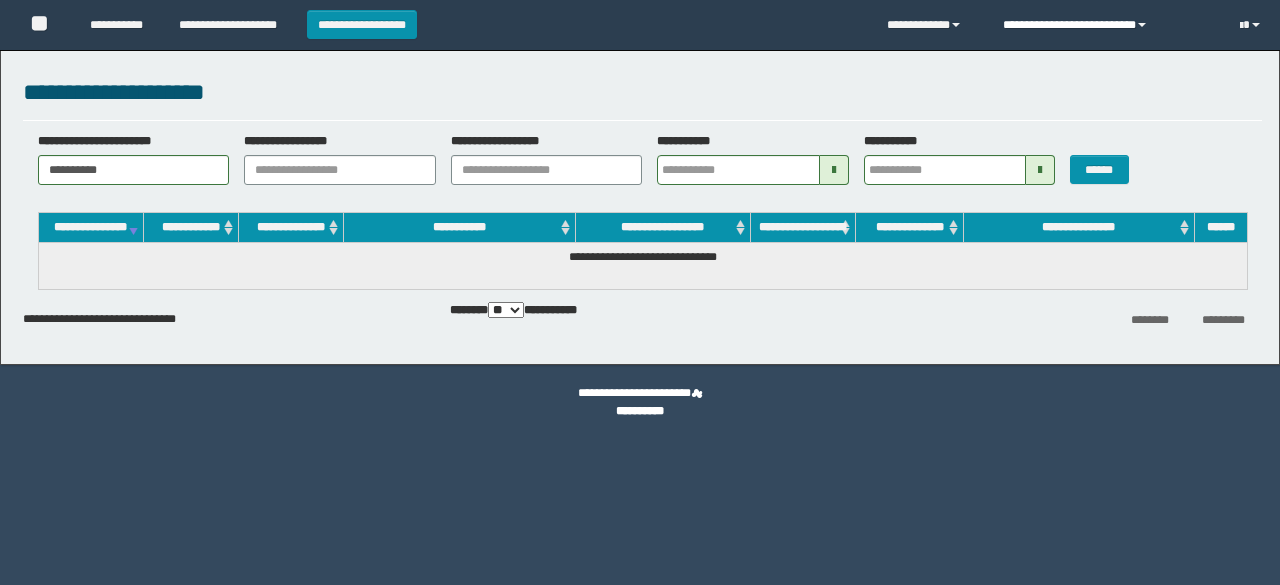 scroll, scrollTop: 0, scrollLeft: 0, axis: both 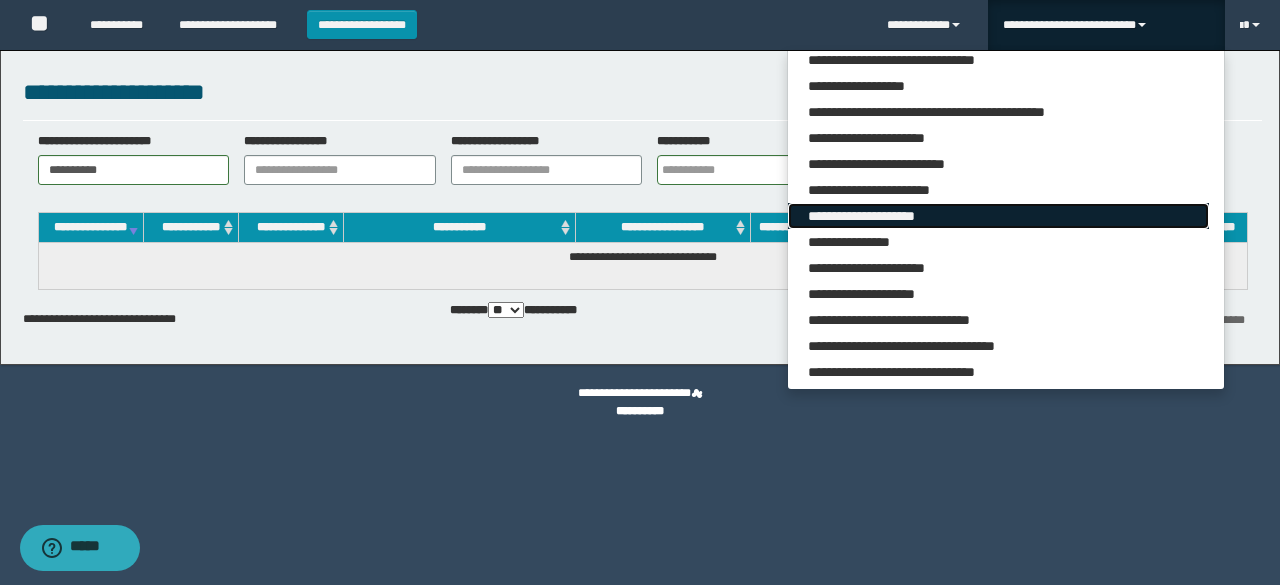 click on "**********" at bounding box center [998, 216] 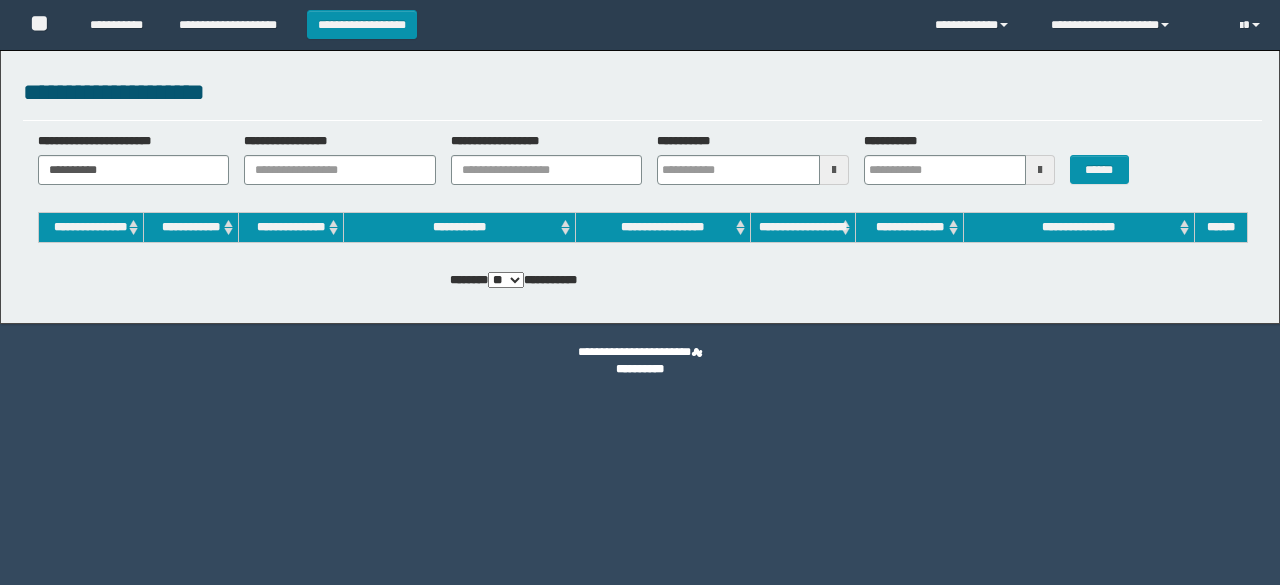 scroll, scrollTop: 0, scrollLeft: 0, axis: both 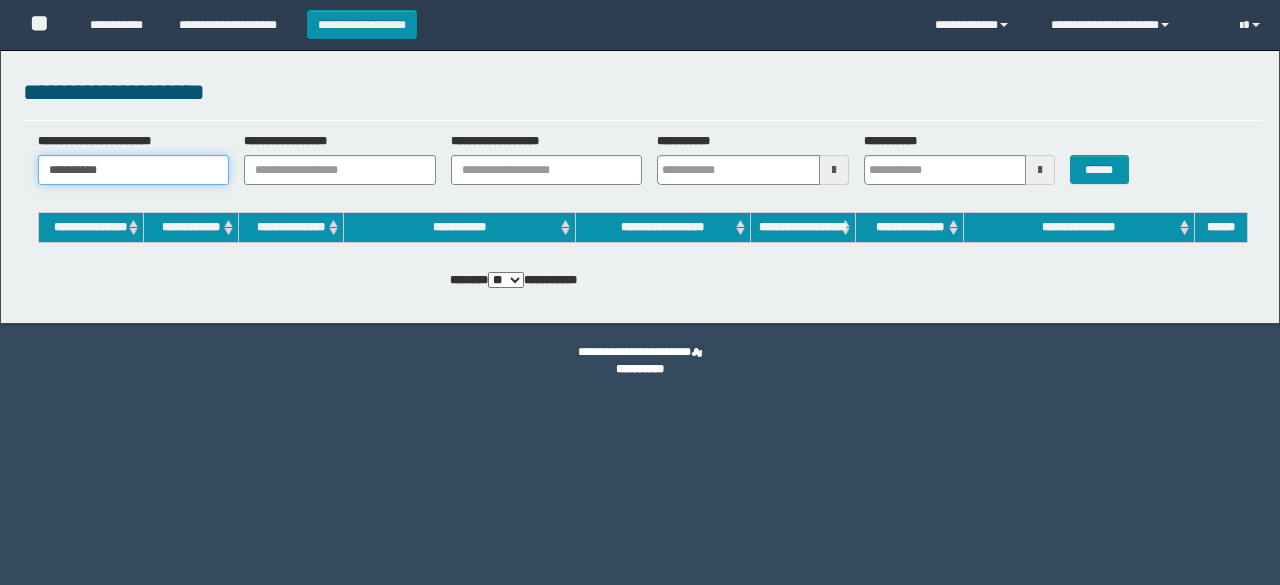 click on "**********" at bounding box center (134, 170) 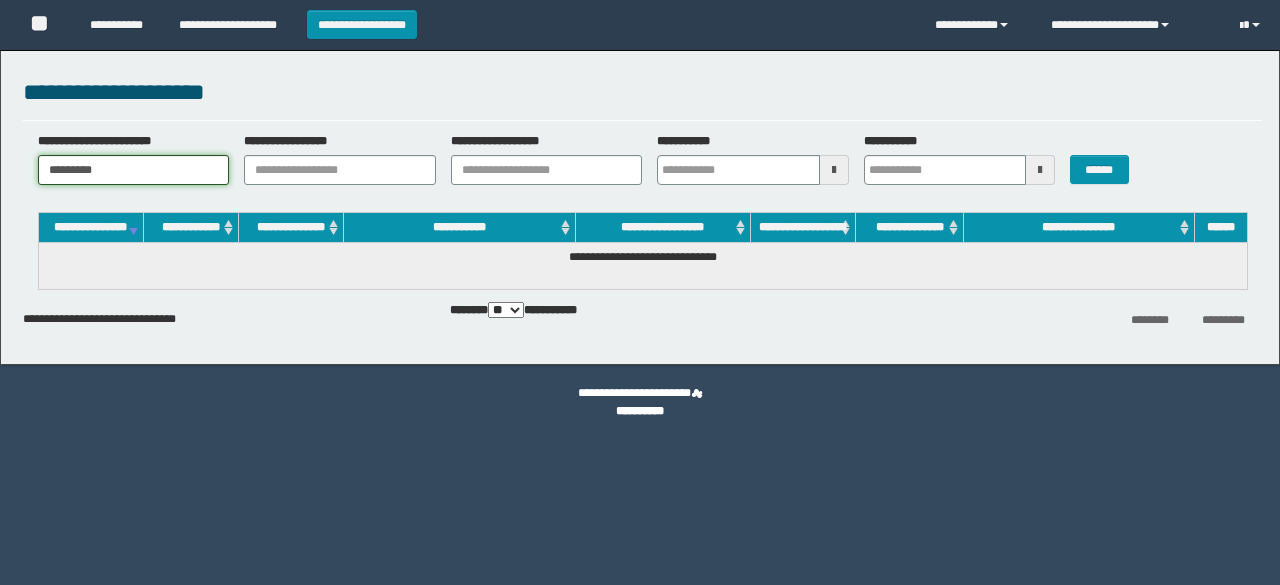 scroll, scrollTop: 0, scrollLeft: 0, axis: both 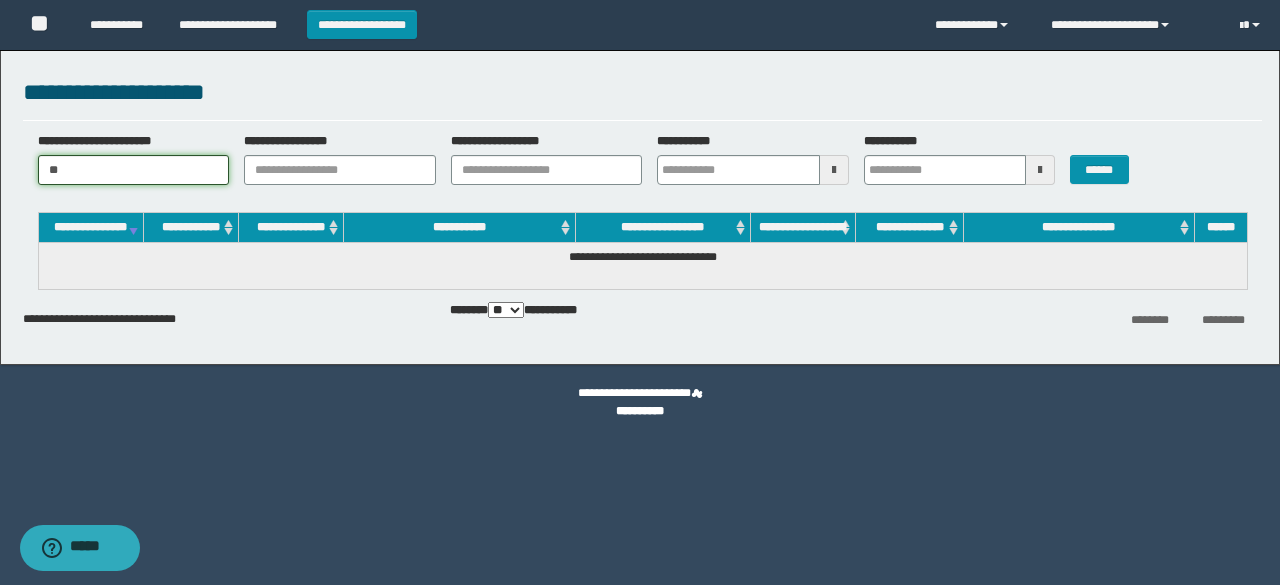 type on "*" 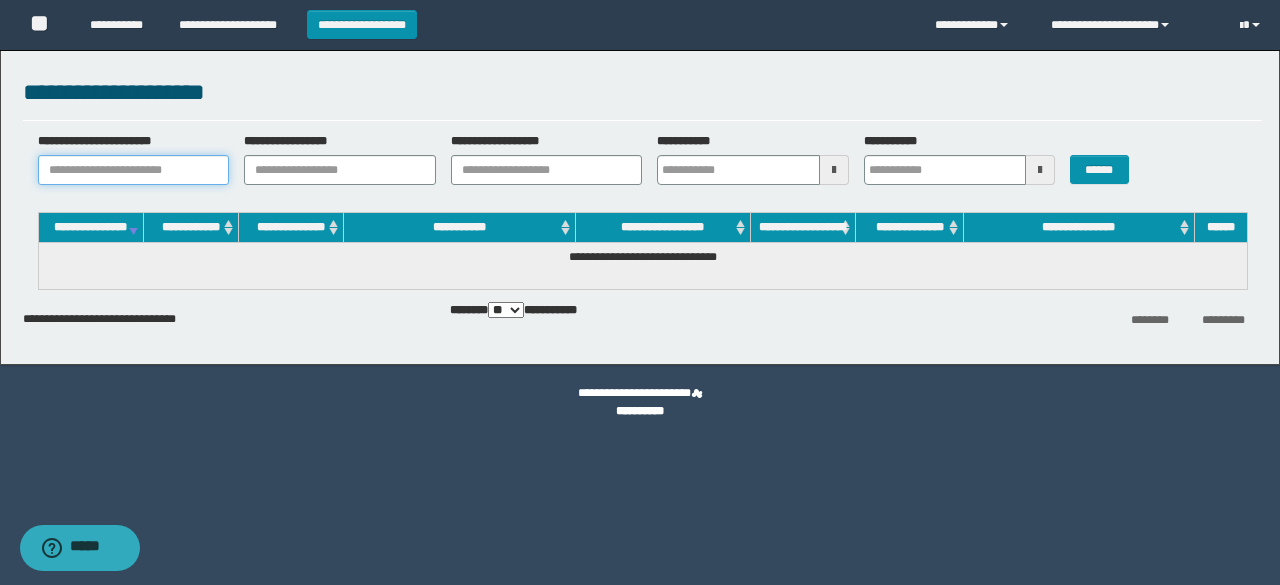 paste on "********" 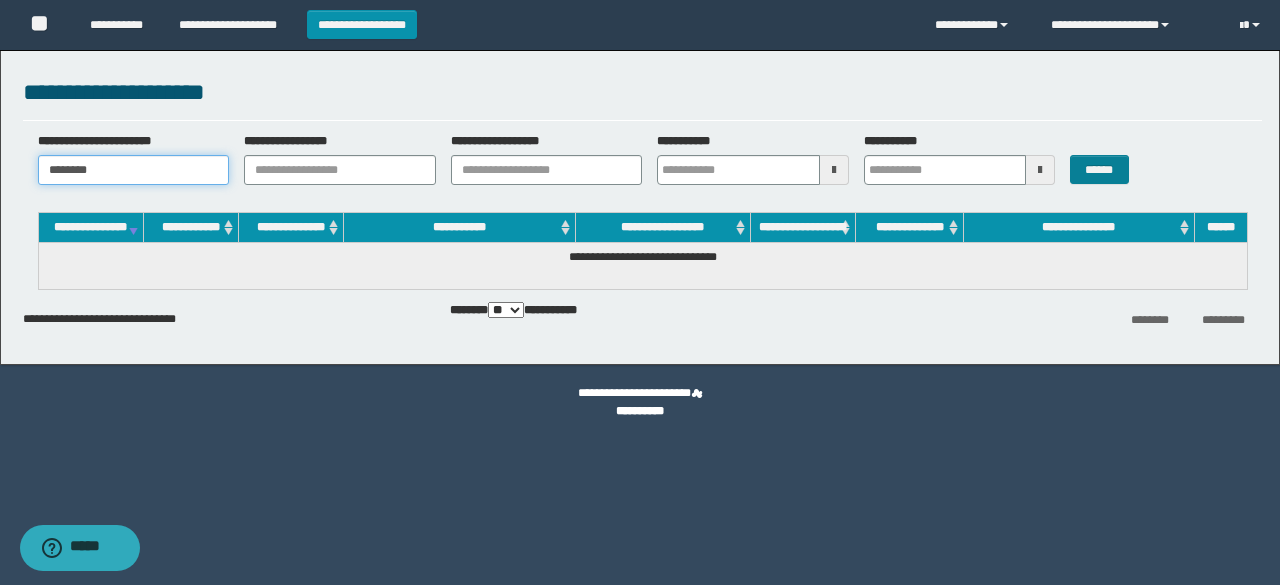 type on "********" 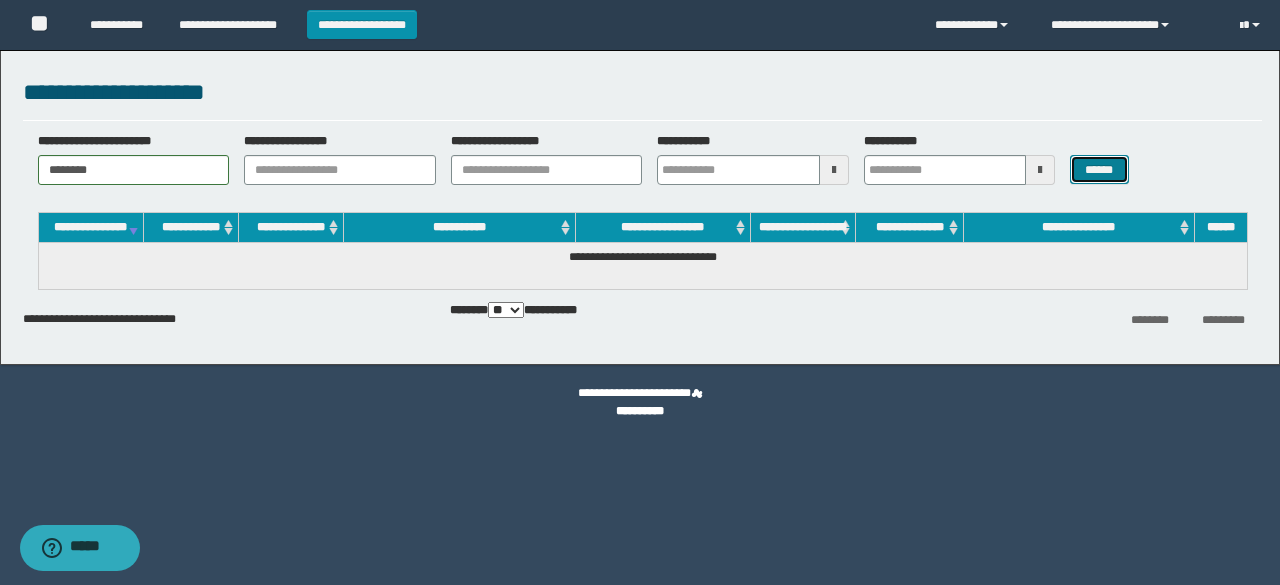 click on "******" at bounding box center [1099, 169] 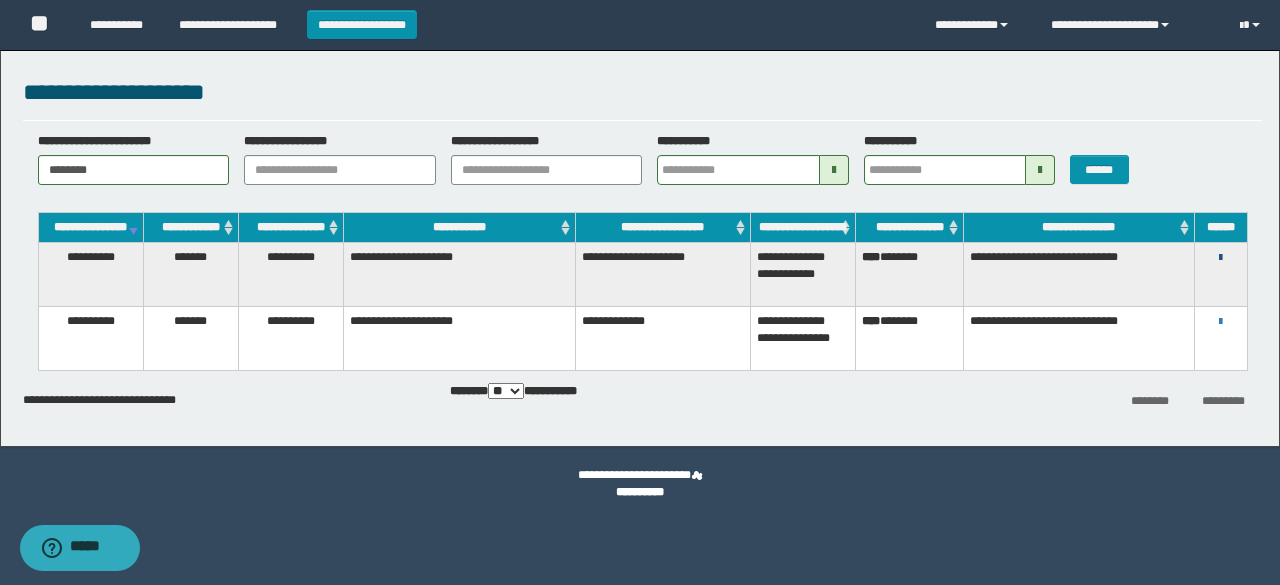 click at bounding box center [1220, 258] 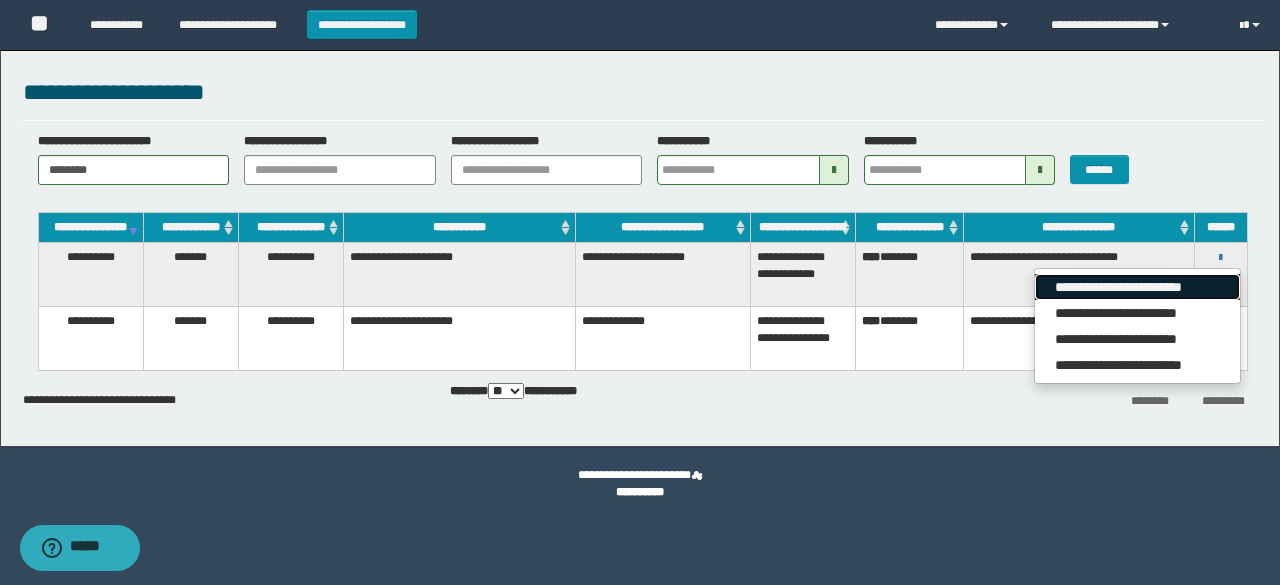 click on "**********" at bounding box center [1137, 287] 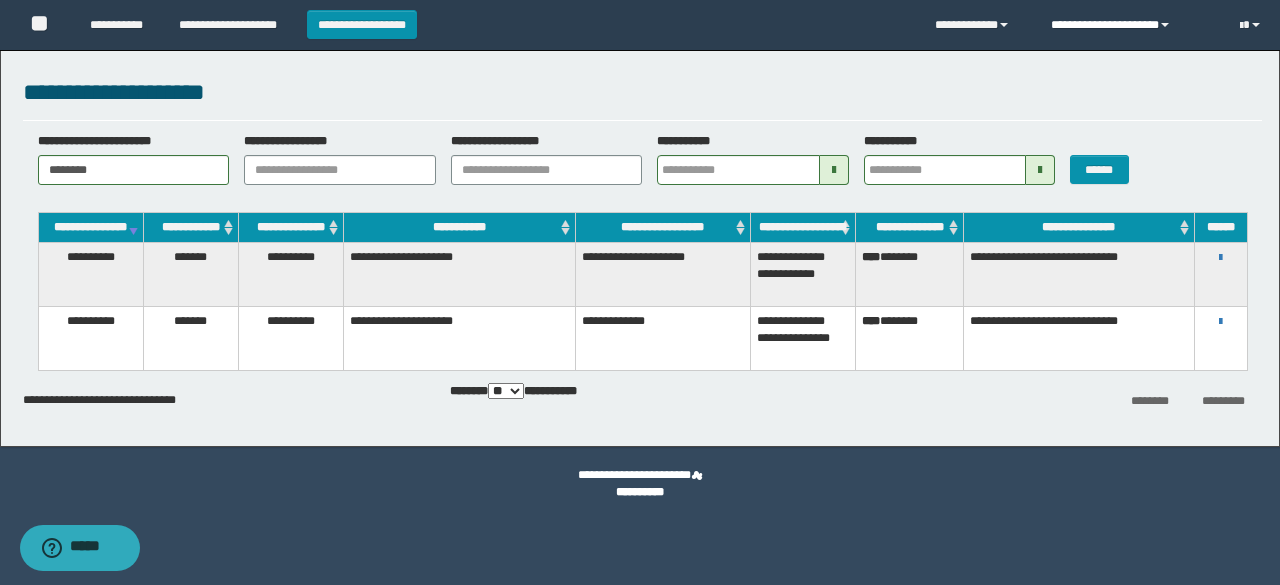 click on "**********" at bounding box center [1130, 25] 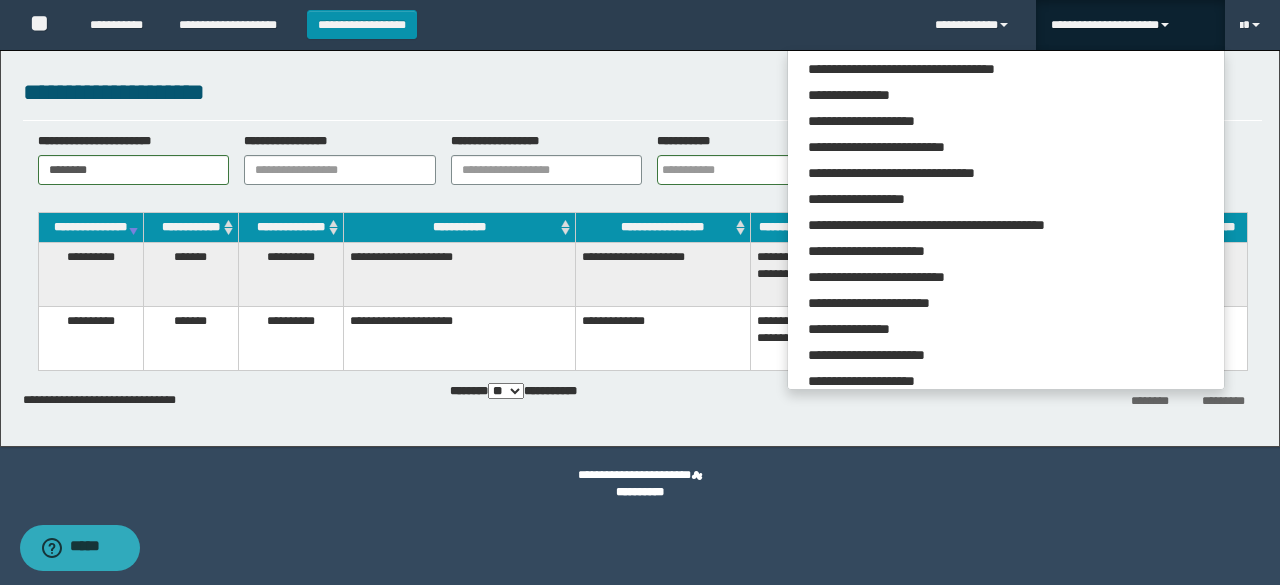 scroll, scrollTop: 113, scrollLeft: 0, axis: vertical 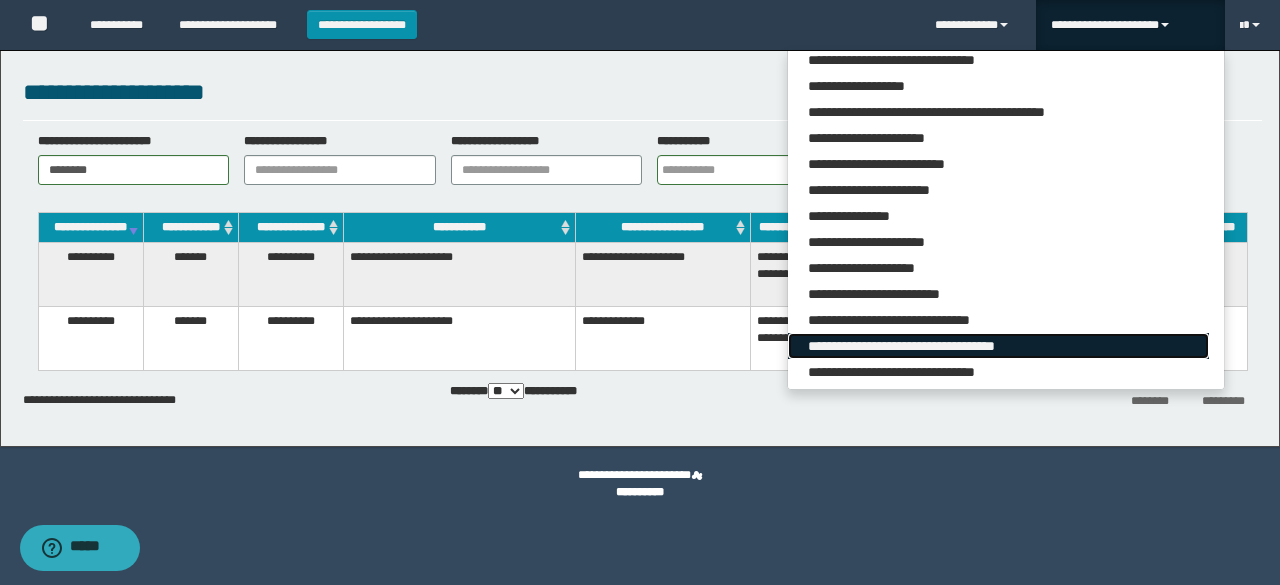 click on "**********" at bounding box center [998, 346] 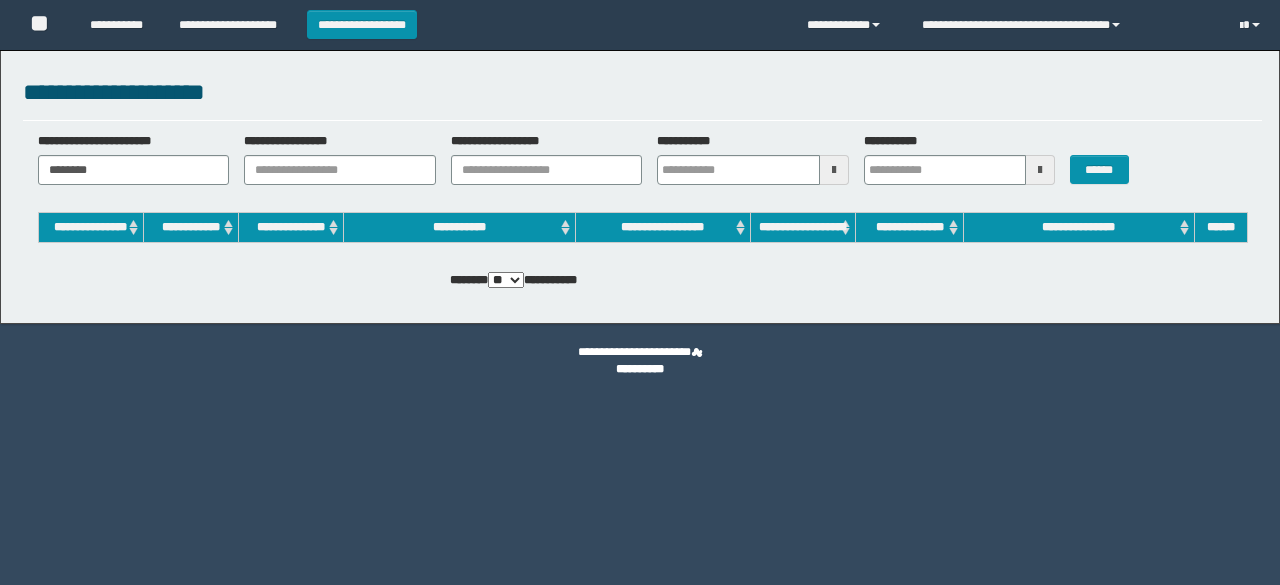 scroll, scrollTop: 0, scrollLeft: 0, axis: both 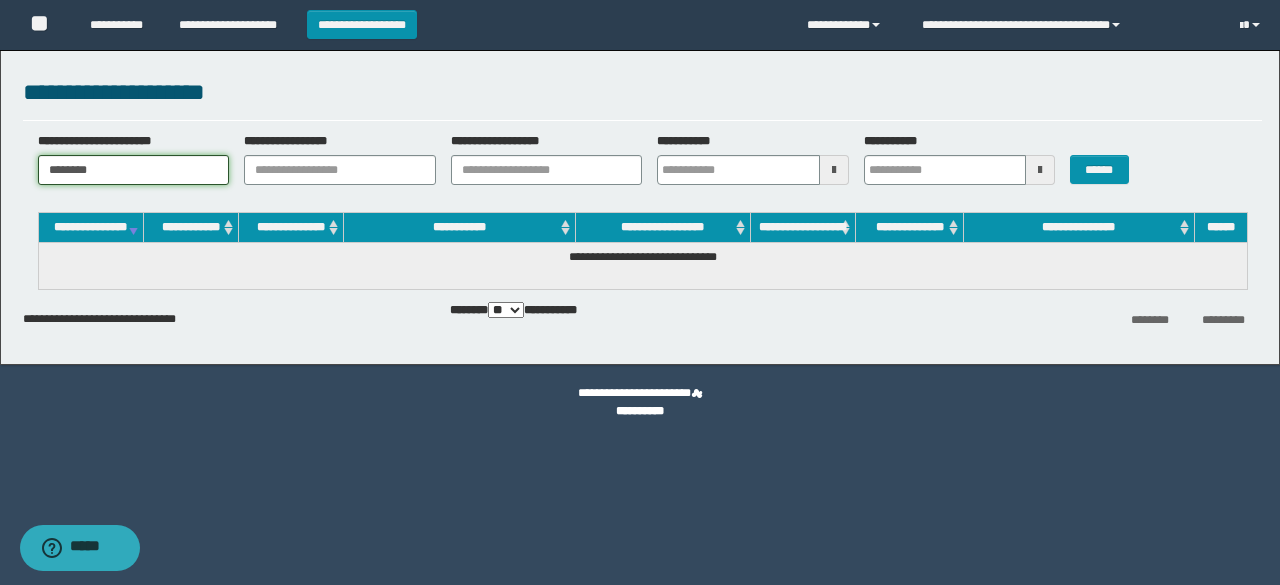 click on "********" at bounding box center (134, 170) 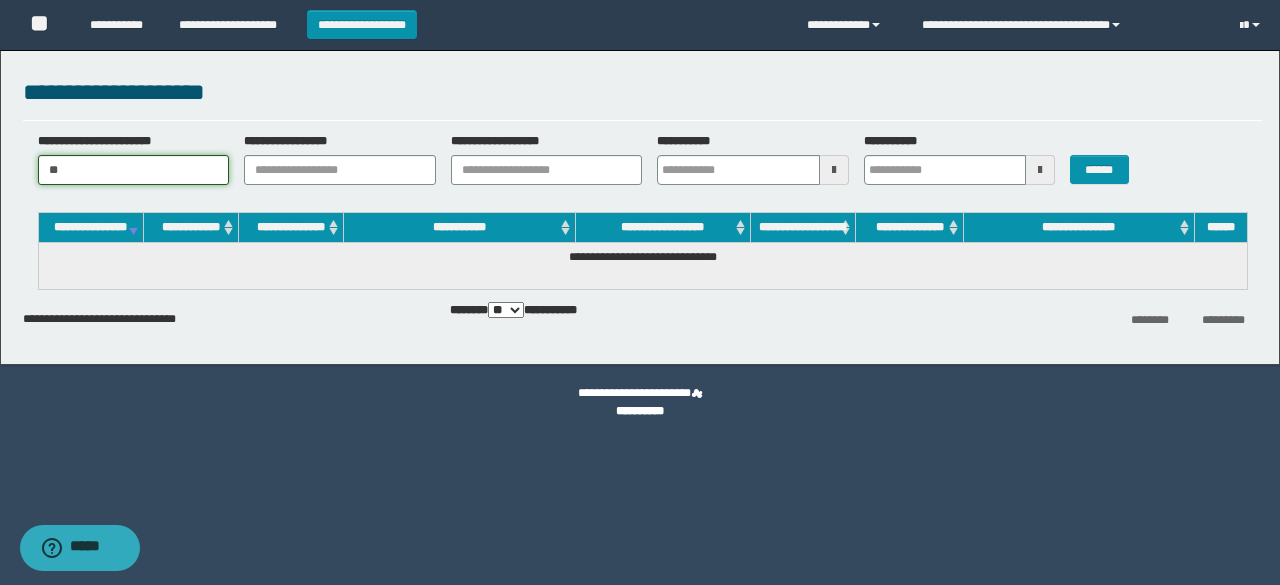type on "*" 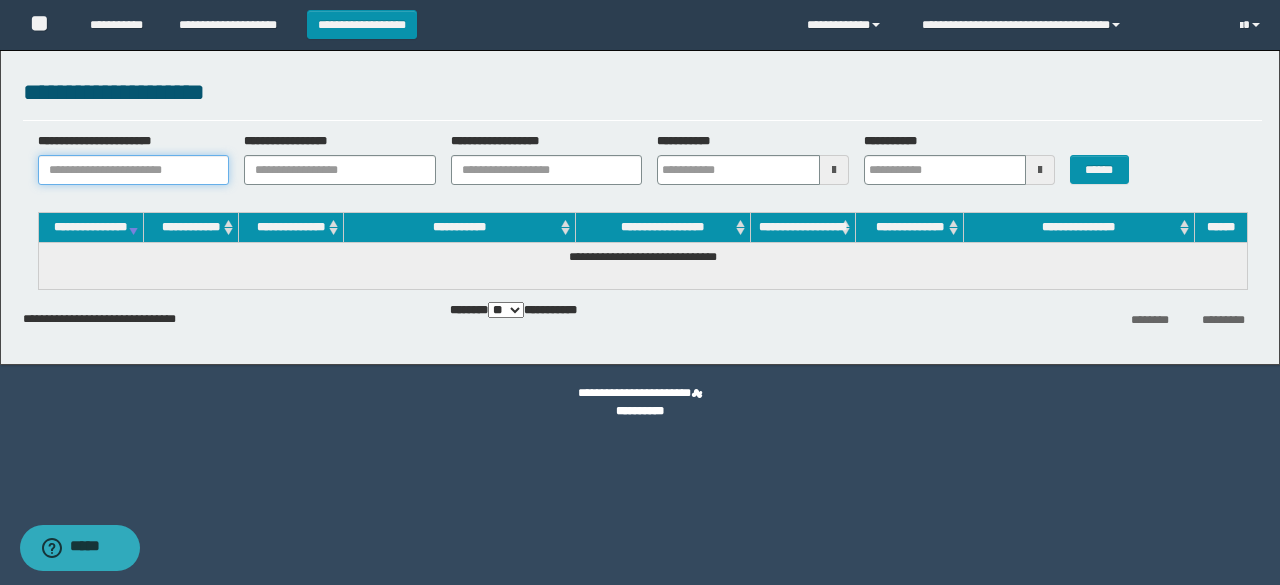 paste on "********" 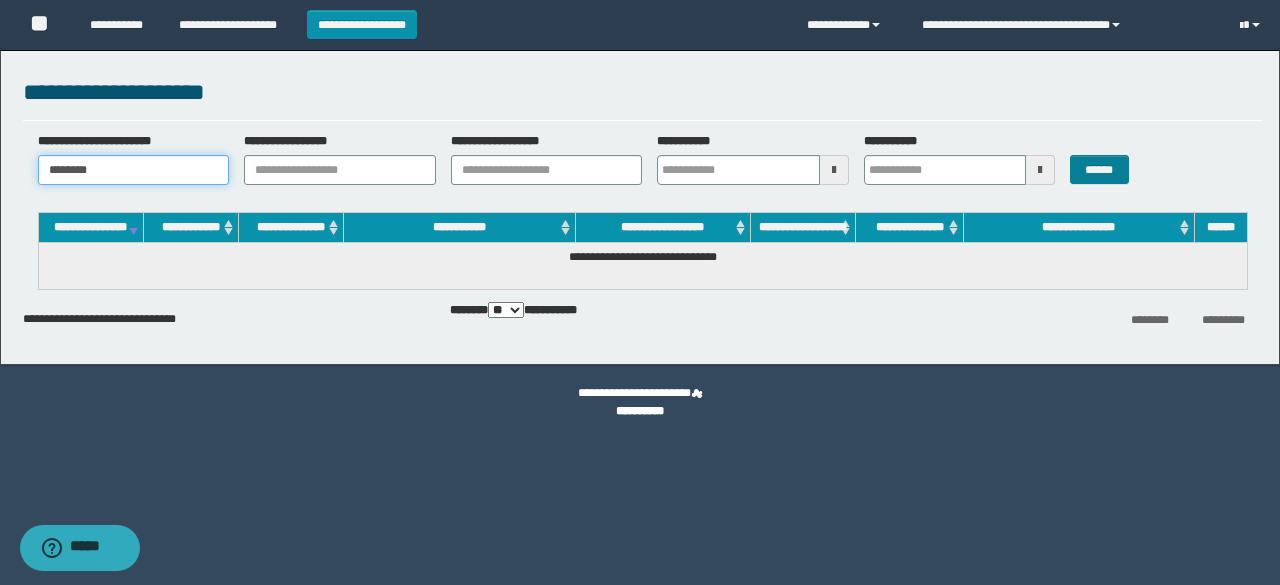 type on "********" 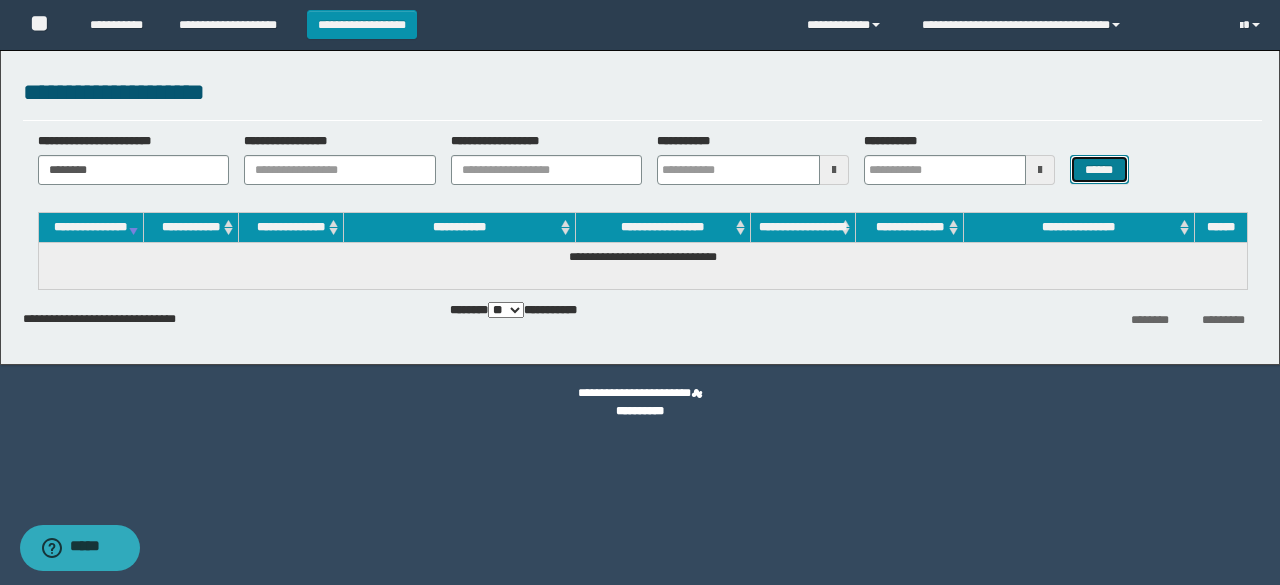 click on "******" at bounding box center (1099, 169) 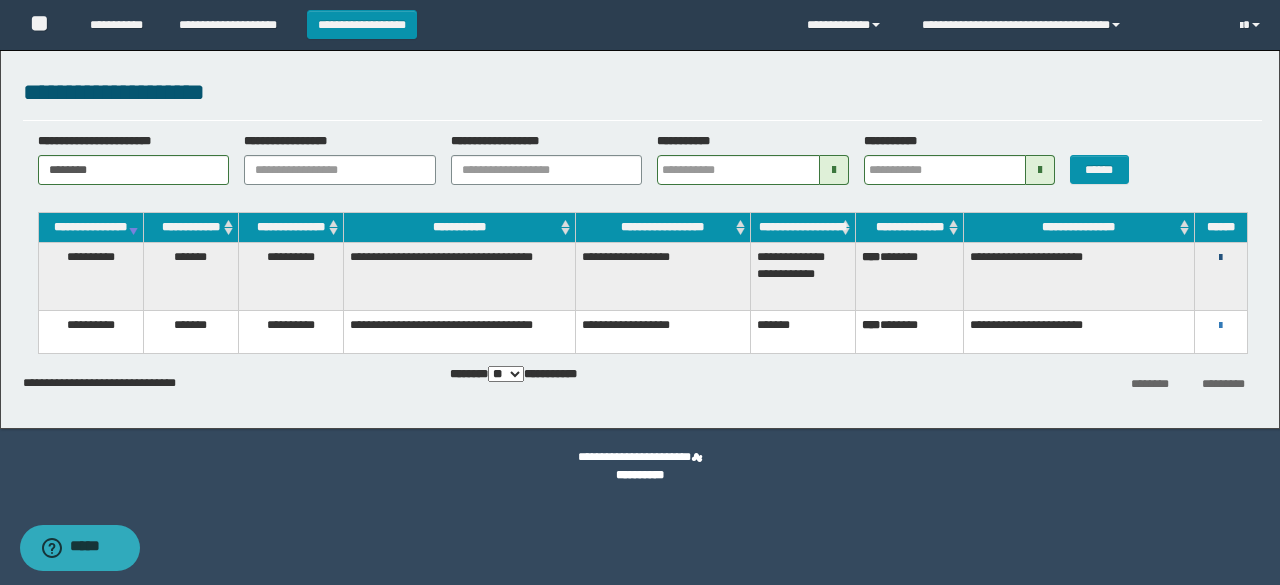 click at bounding box center [1220, 258] 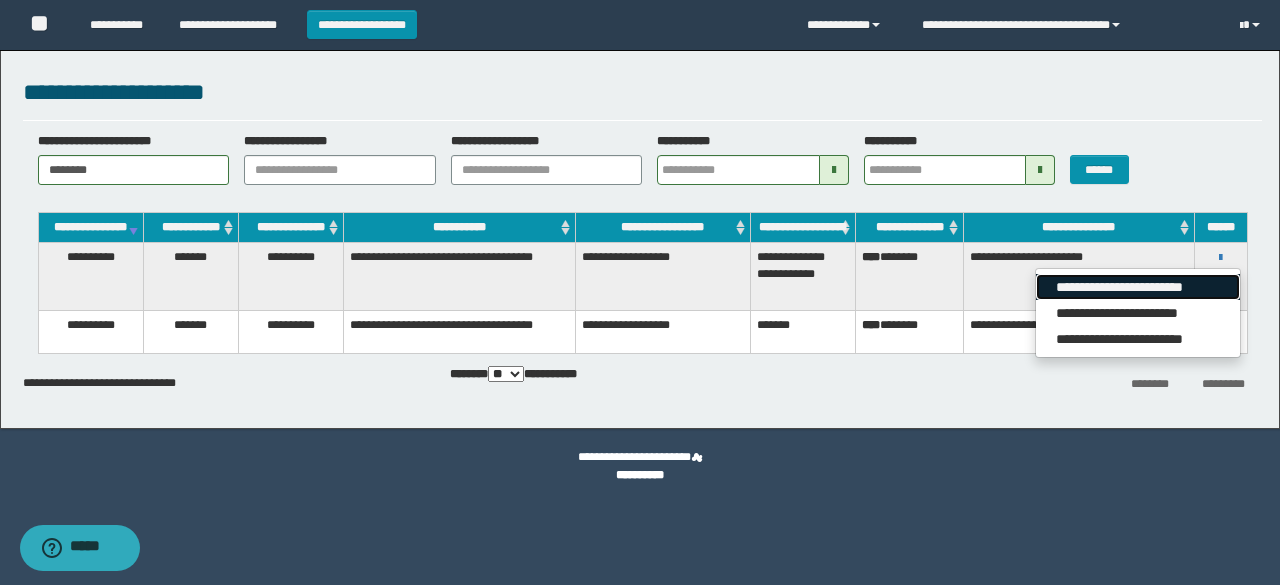 click on "**********" at bounding box center [1137, 287] 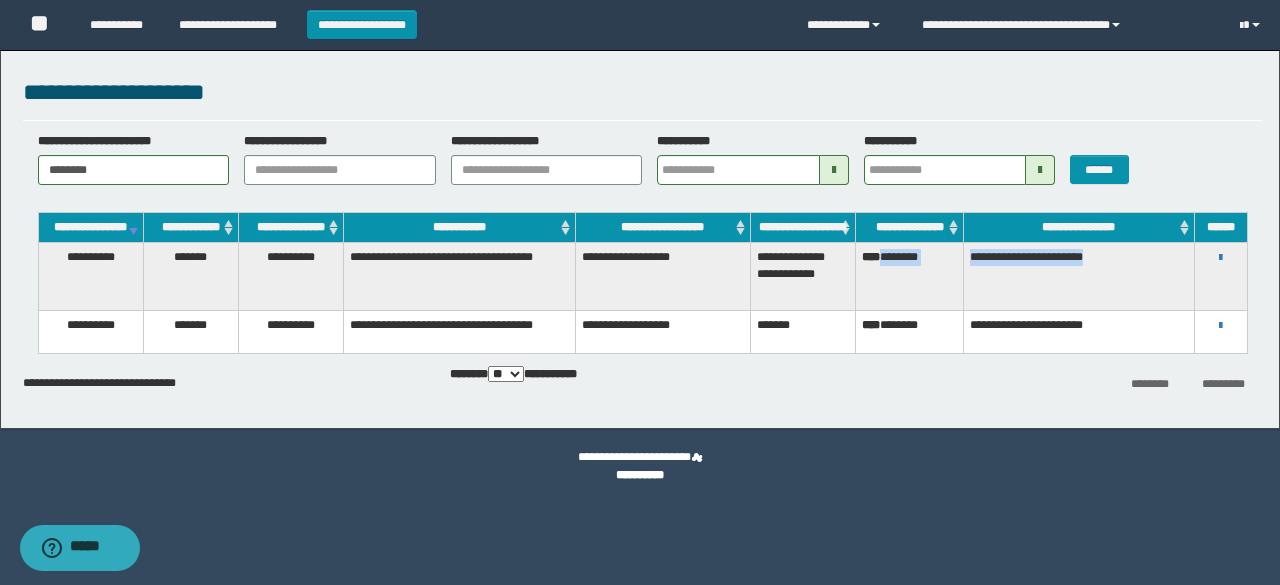 drag, startPoint x: 939, startPoint y: 277, endPoint x: 1140, endPoint y: 286, distance: 201.20139 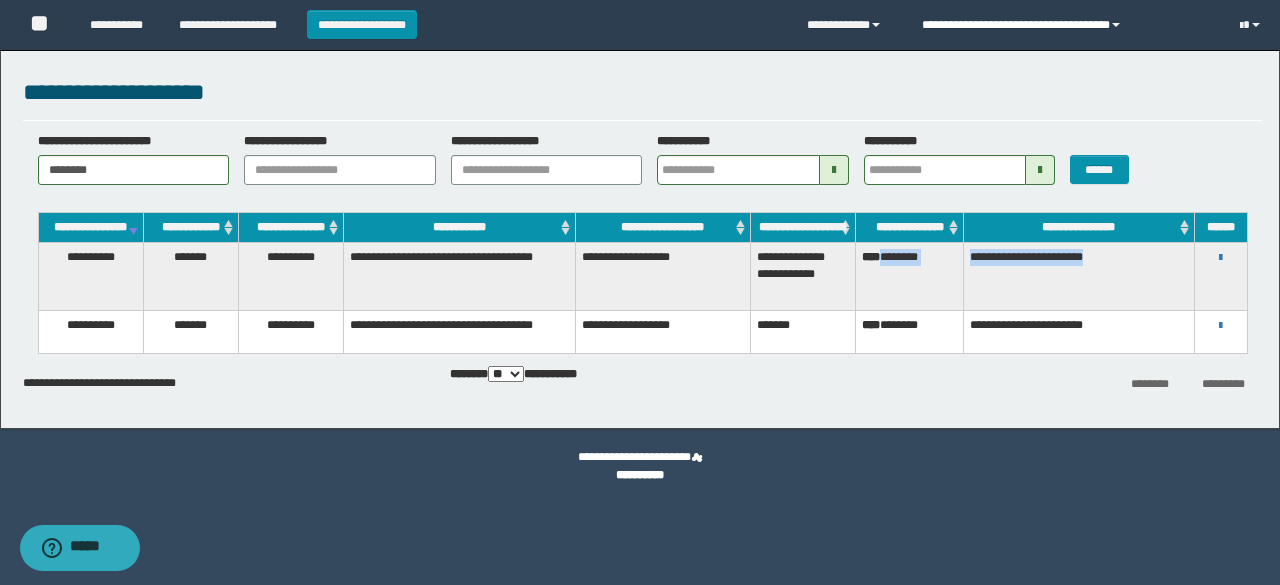 click on "**********" at bounding box center (1065, 25) 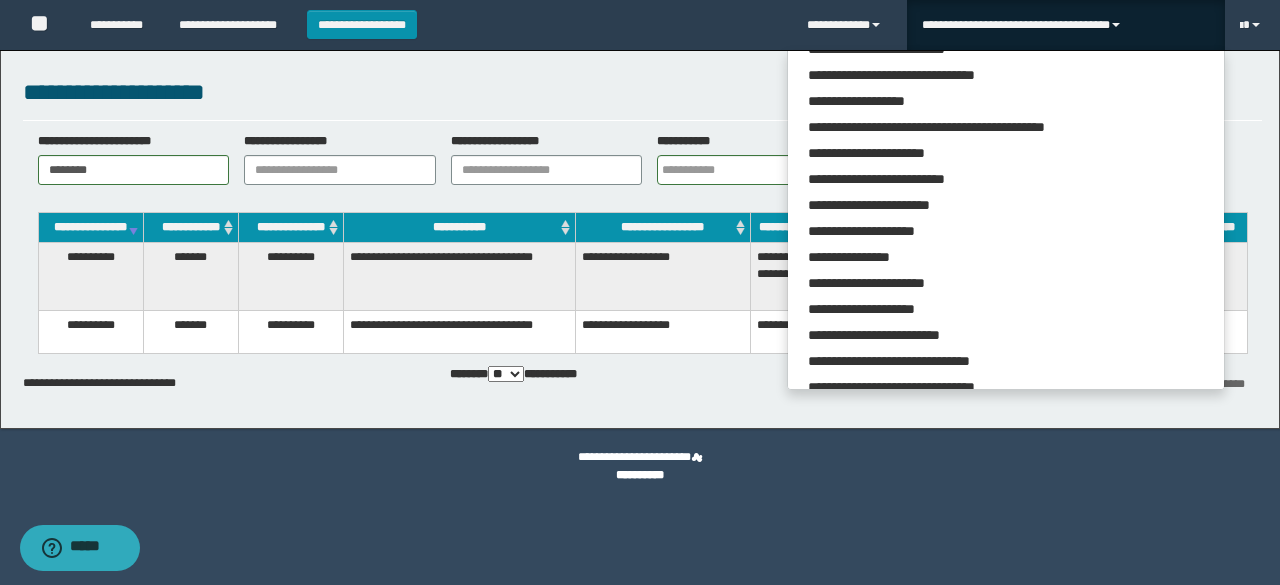 scroll, scrollTop: 113, scrollLeft: 0, axis: vertical 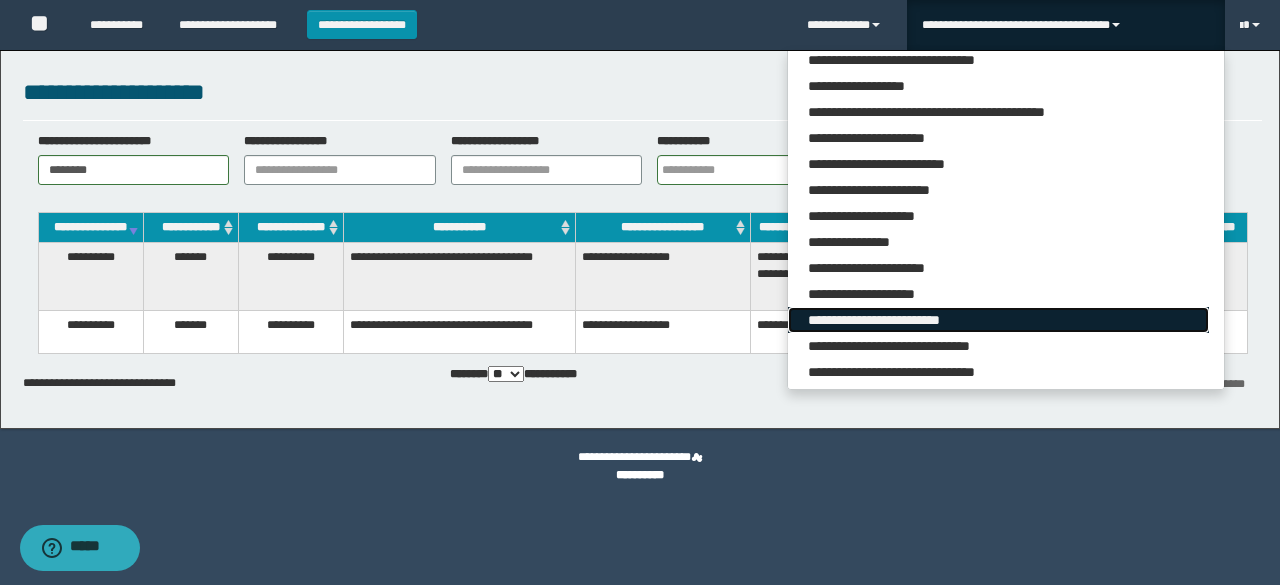 click on "**********" at bounding box center (998, 320) 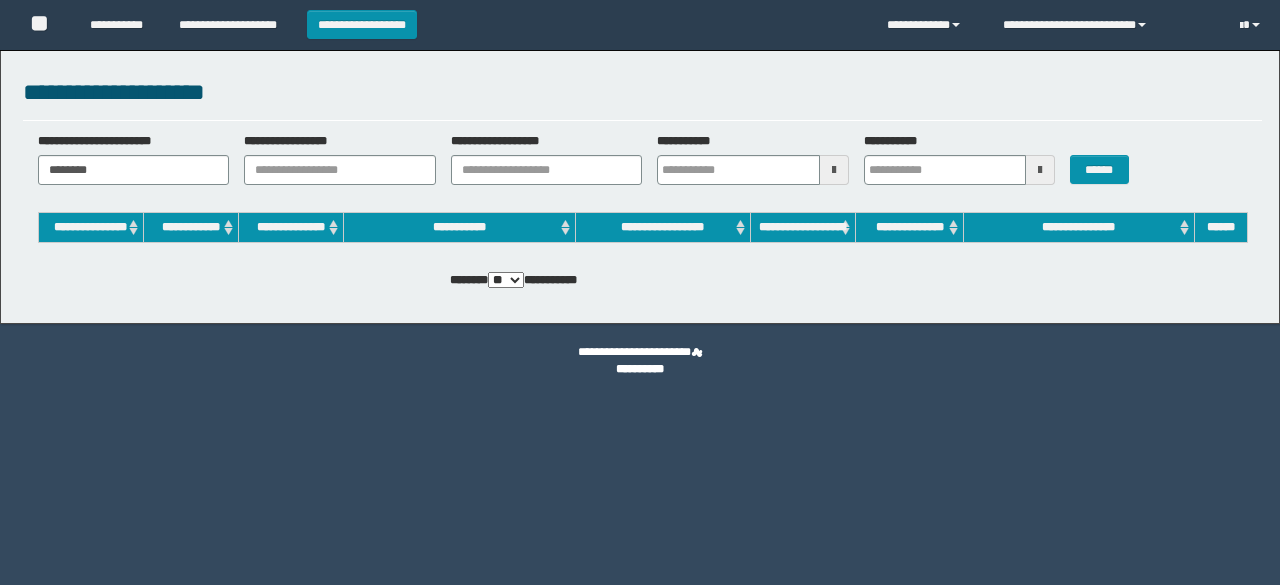 scroll, scrollTop: 0, scrollLeft: 0, axis: both 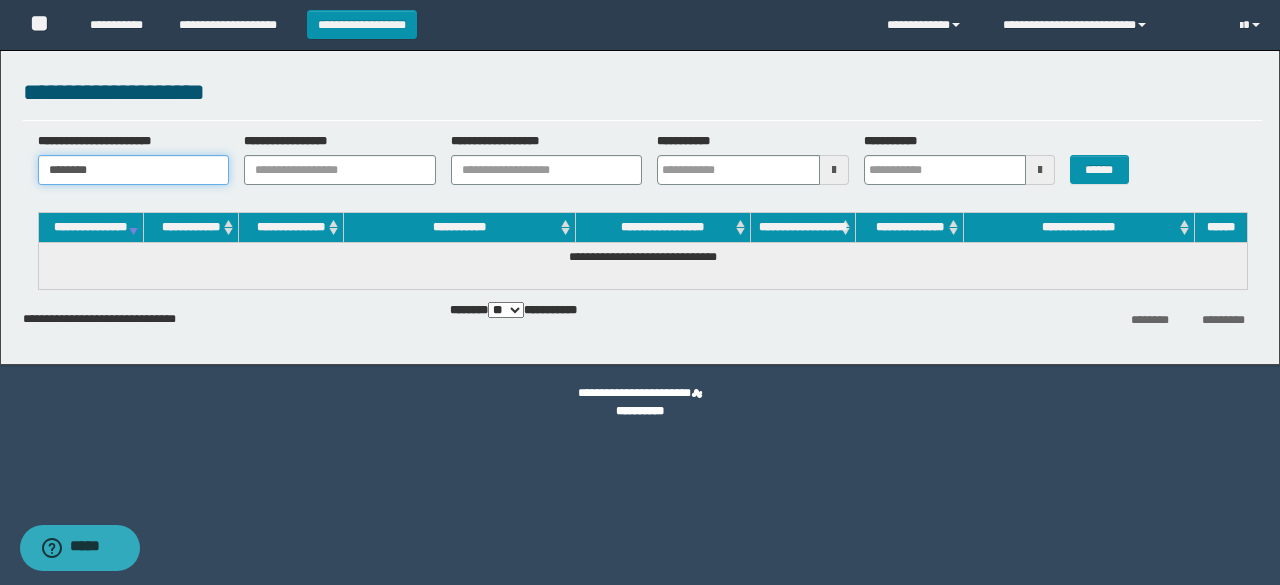 click on "********" at bounding box center [134, 170] 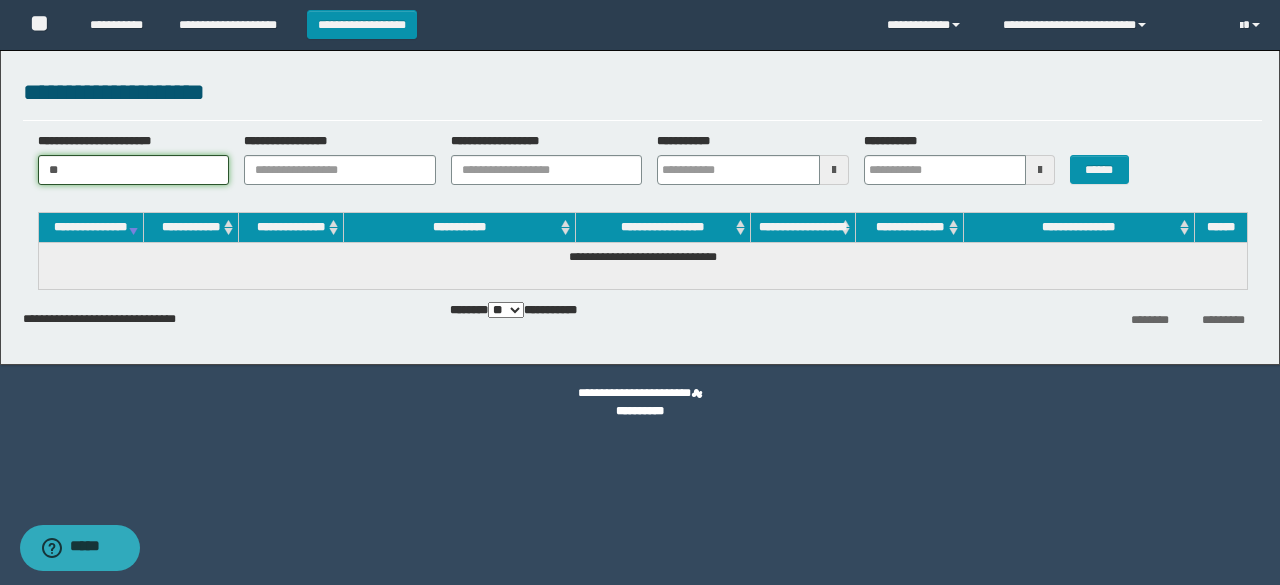 type on "*" 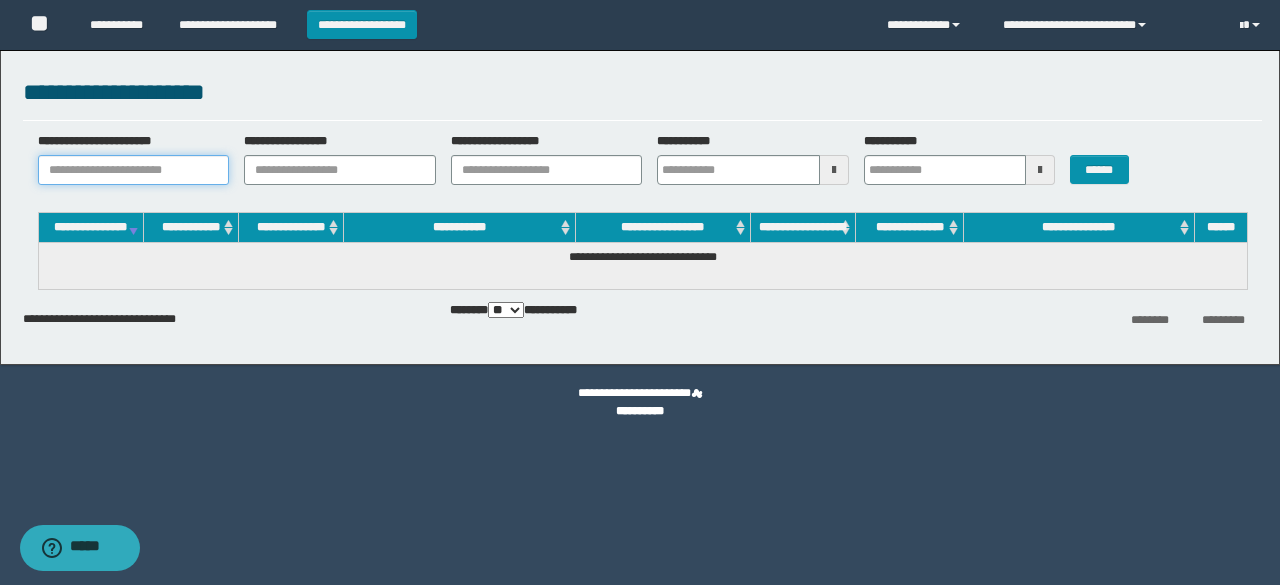 paste on "**********" 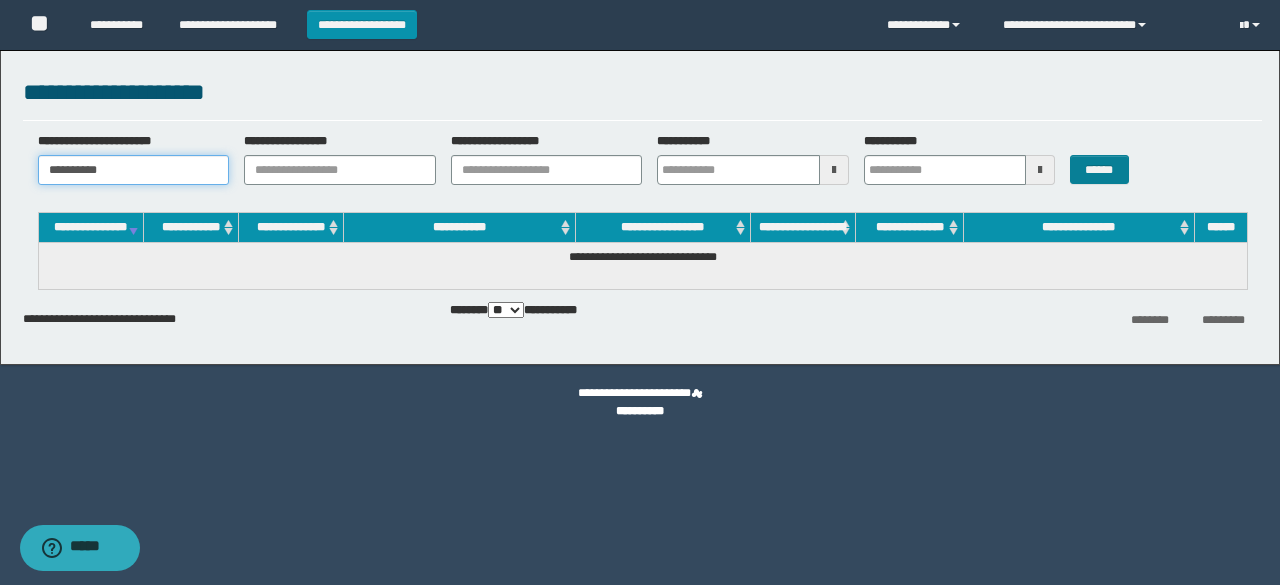 type on "**********" 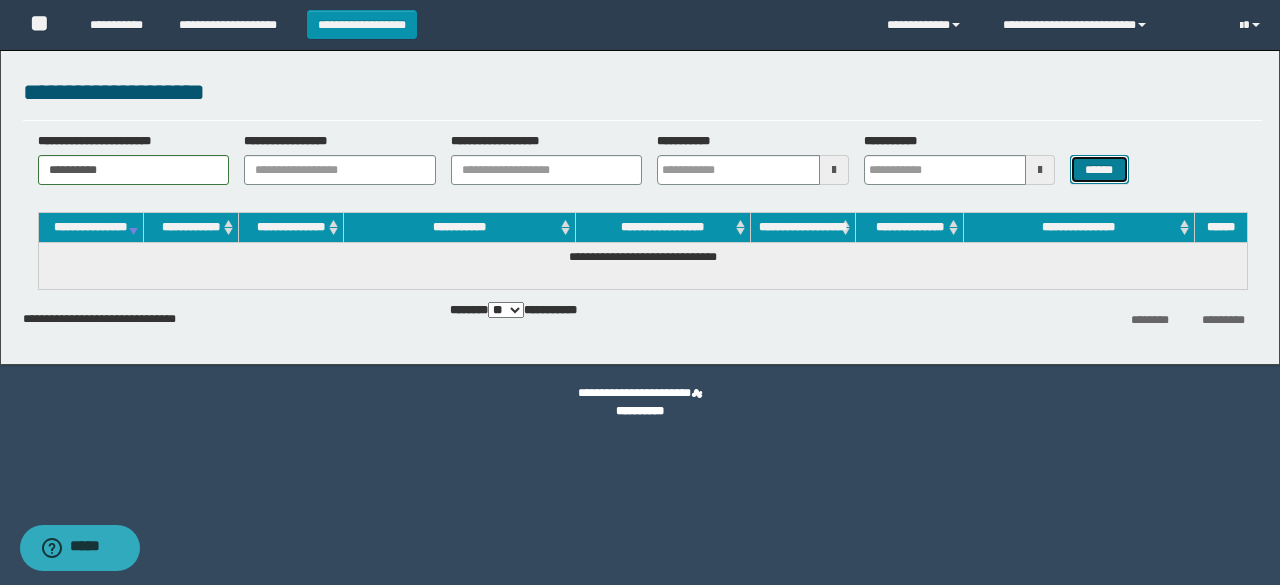 click on "******" at bounding box center [1099, 169] 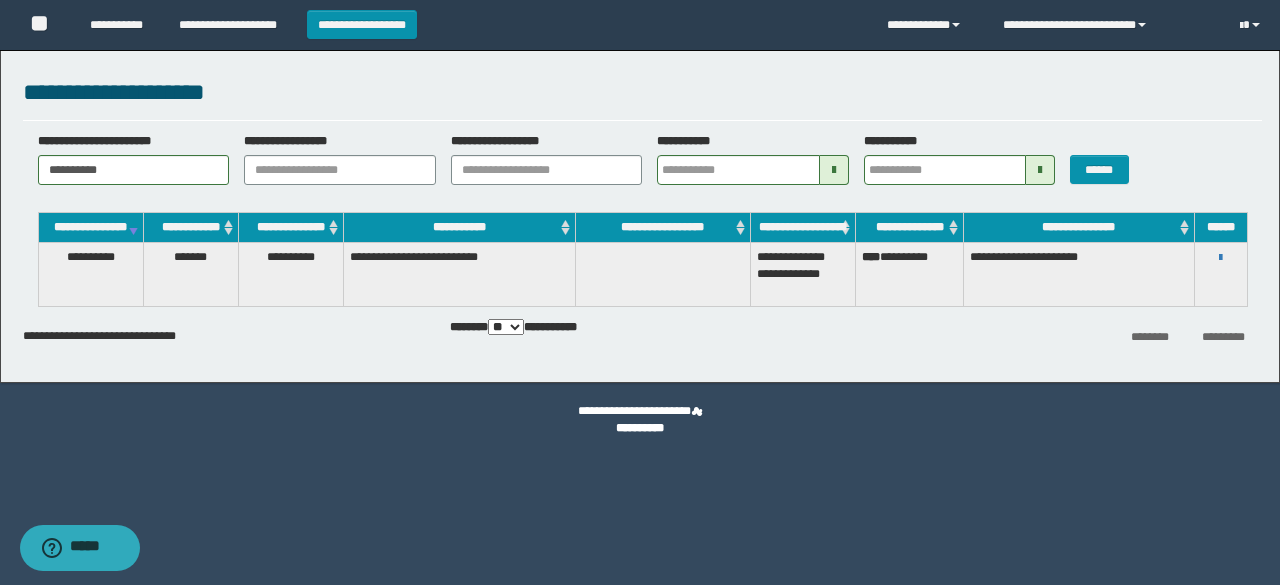 click on "**********" at bounding box center [642, 100] 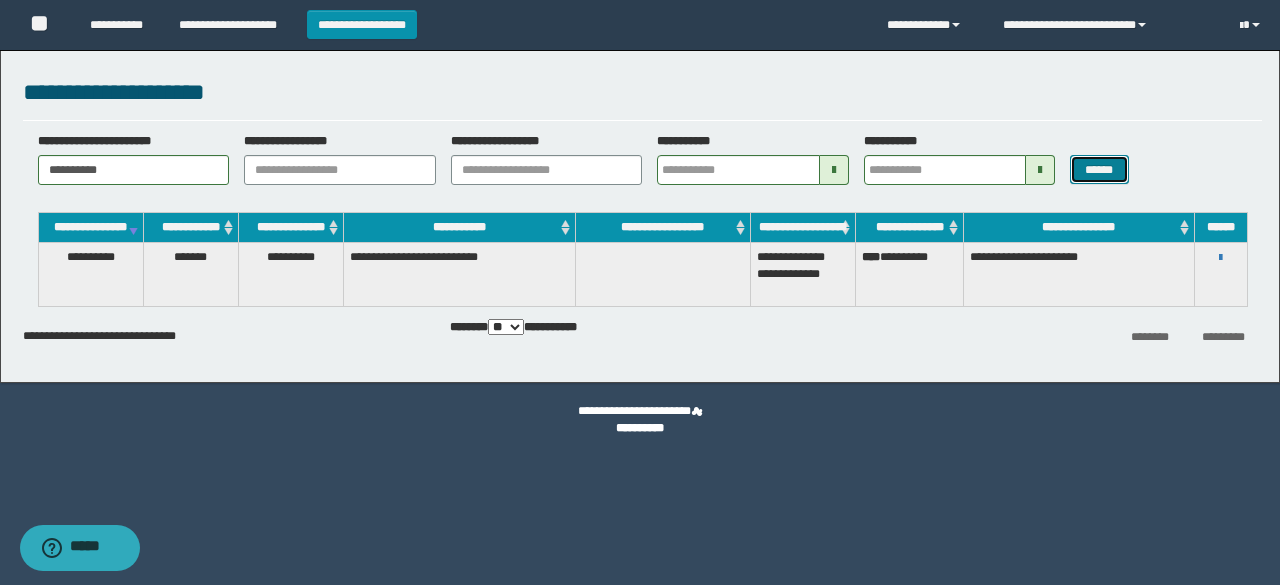 click on "******" at bounding box center [1099, 169] 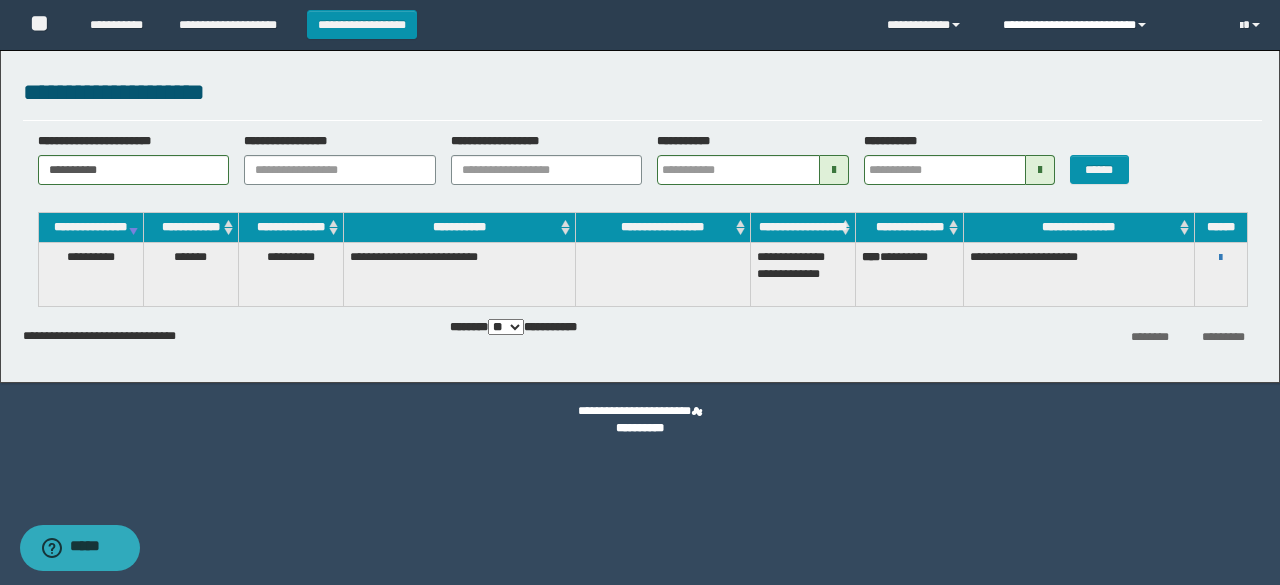 click on "**********" at bounding box center [1106, 25] 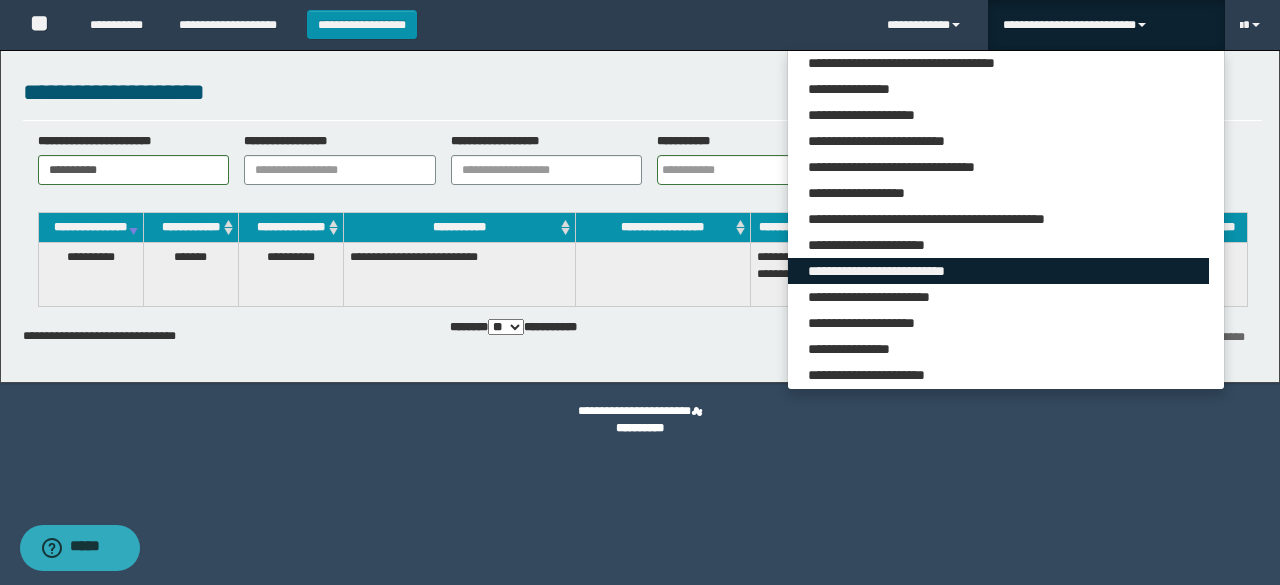 scroll, scrollTop: 0, scrollLeft: 0, axis: both 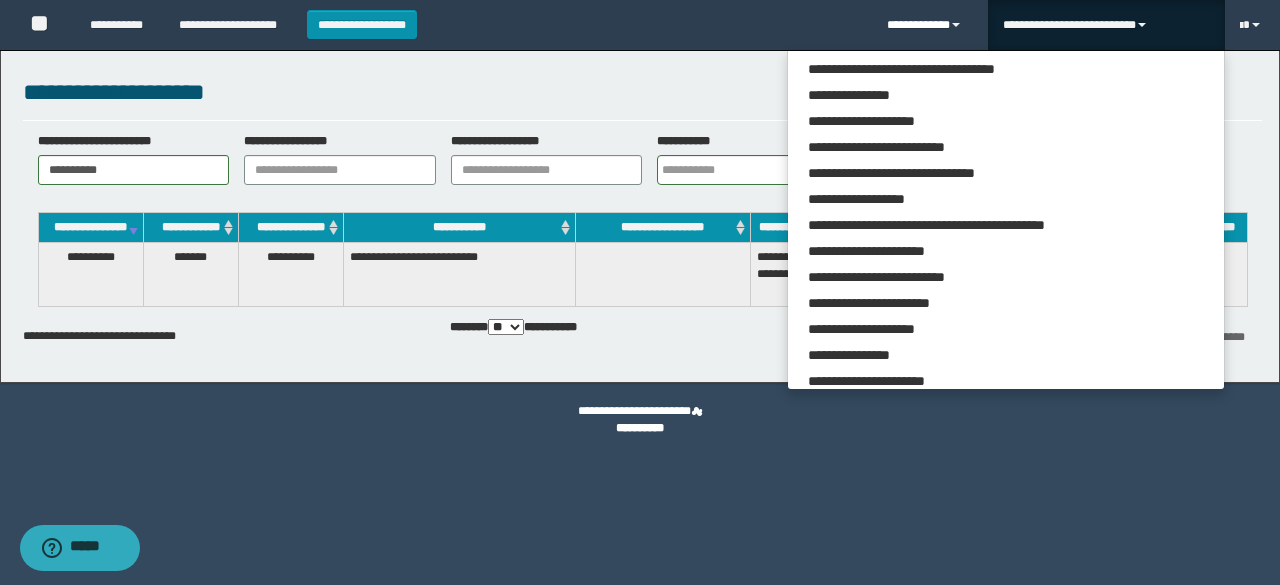 click on "**********" at bounding box center (929, 25) 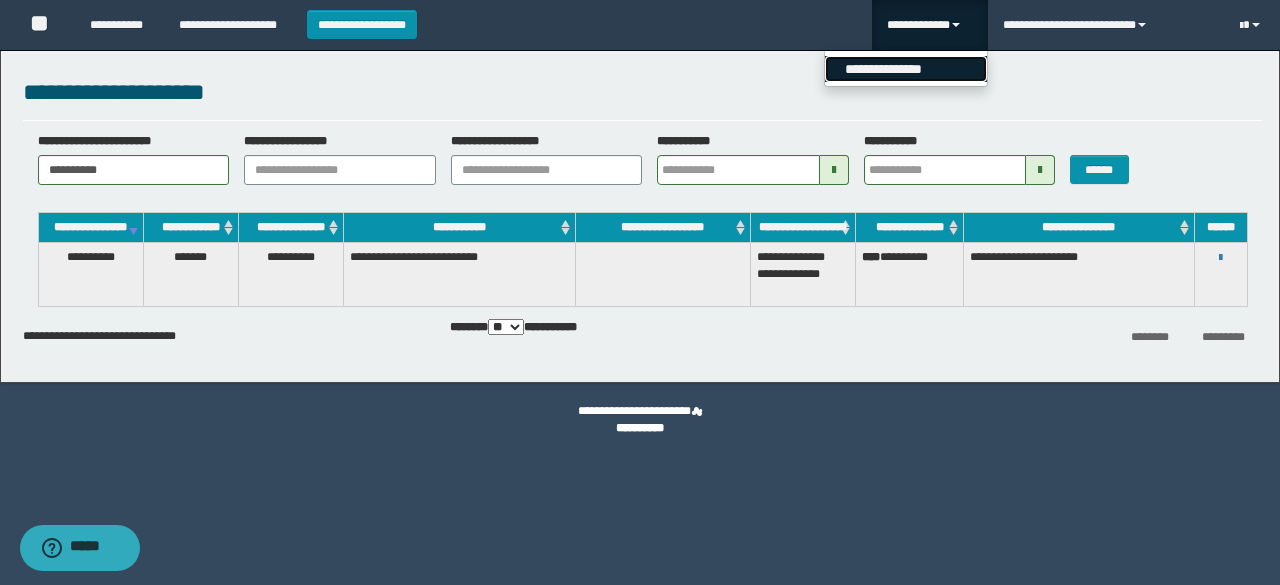 click on "**********" at bounding box center [906, 69] 